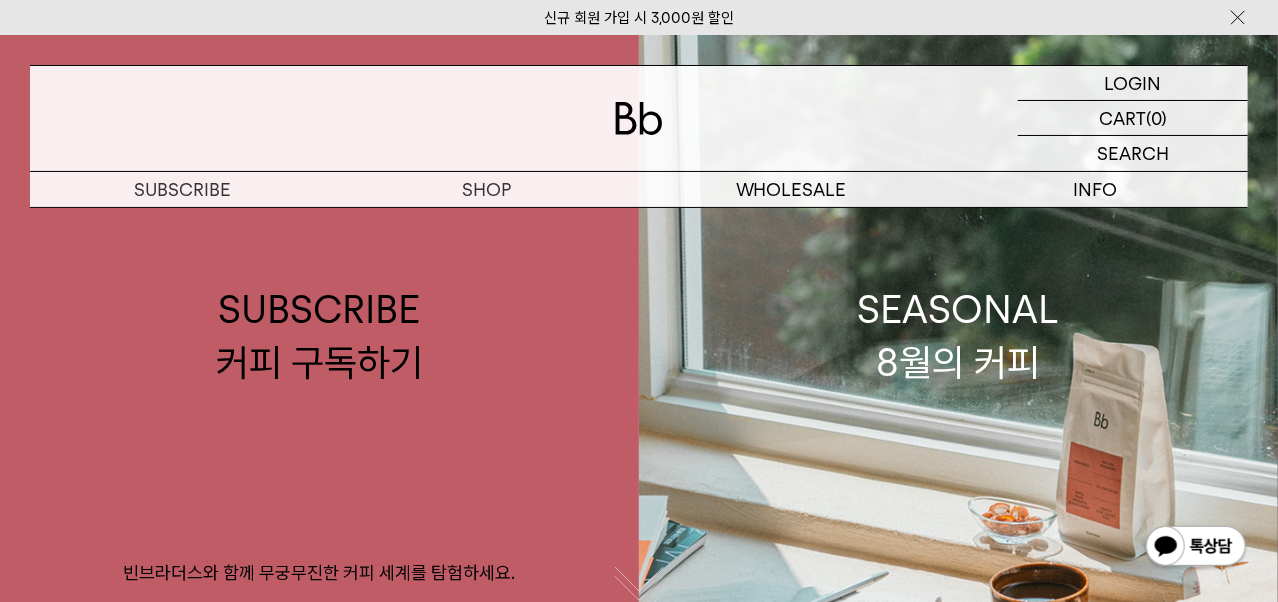 scroll, scrollTop: 0, scrollLeft: 0, axis: both 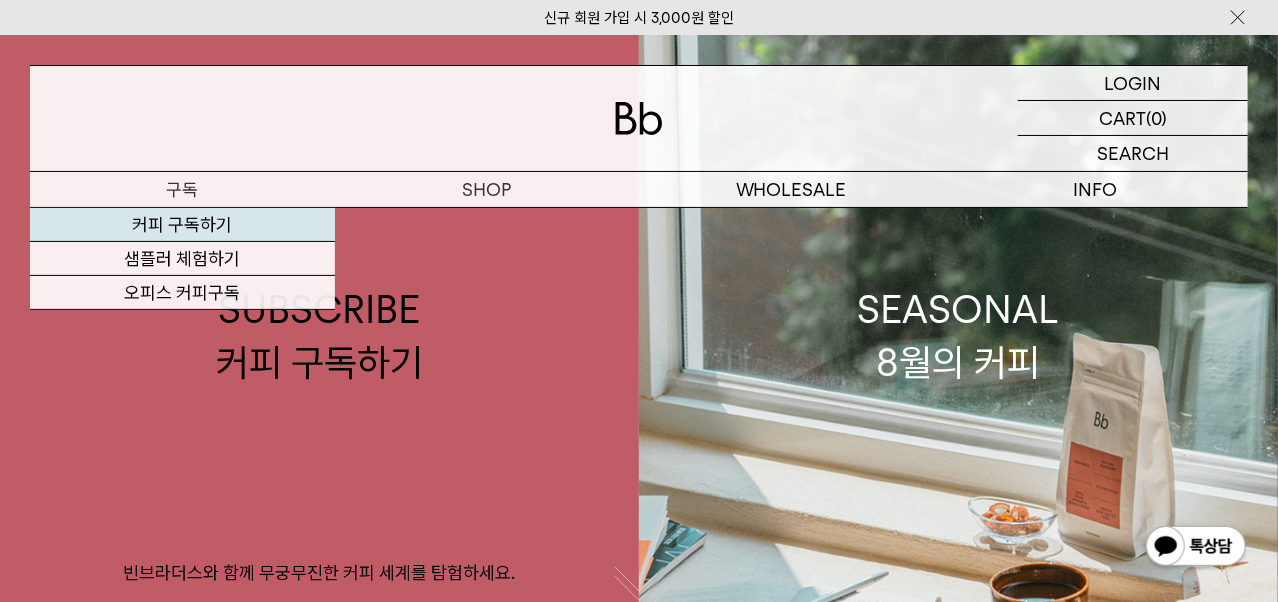 click on "커피 구독하기" at bounding box center (182, 225) 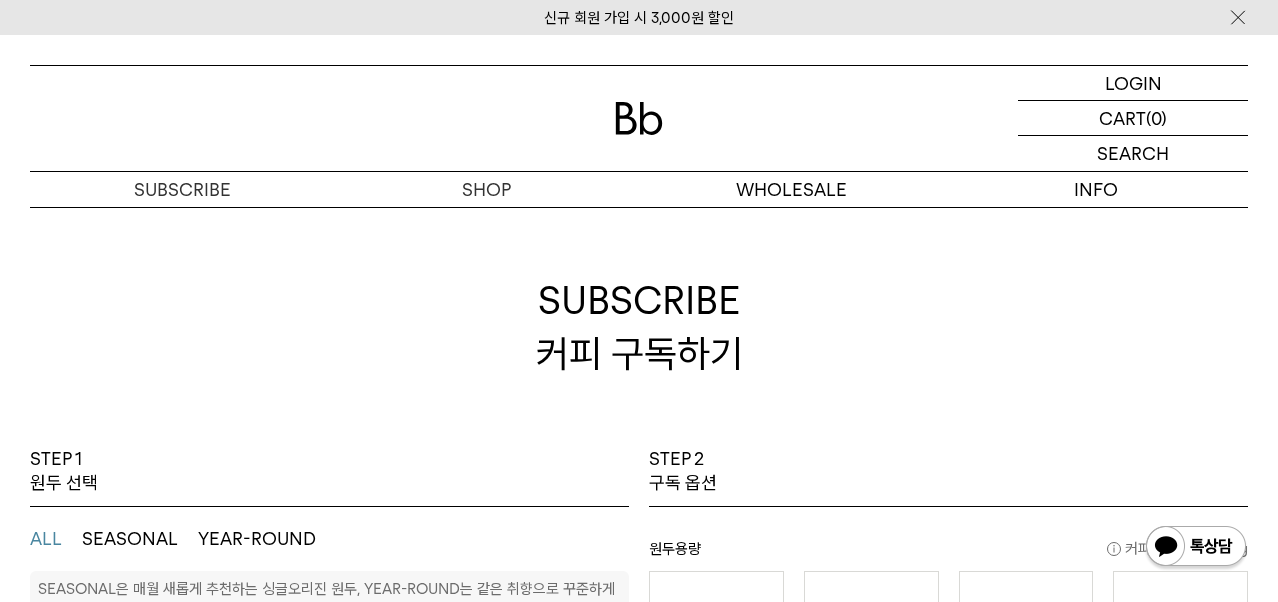 scroll, scrollTop: 0, scrollLeft: 0, axis: both 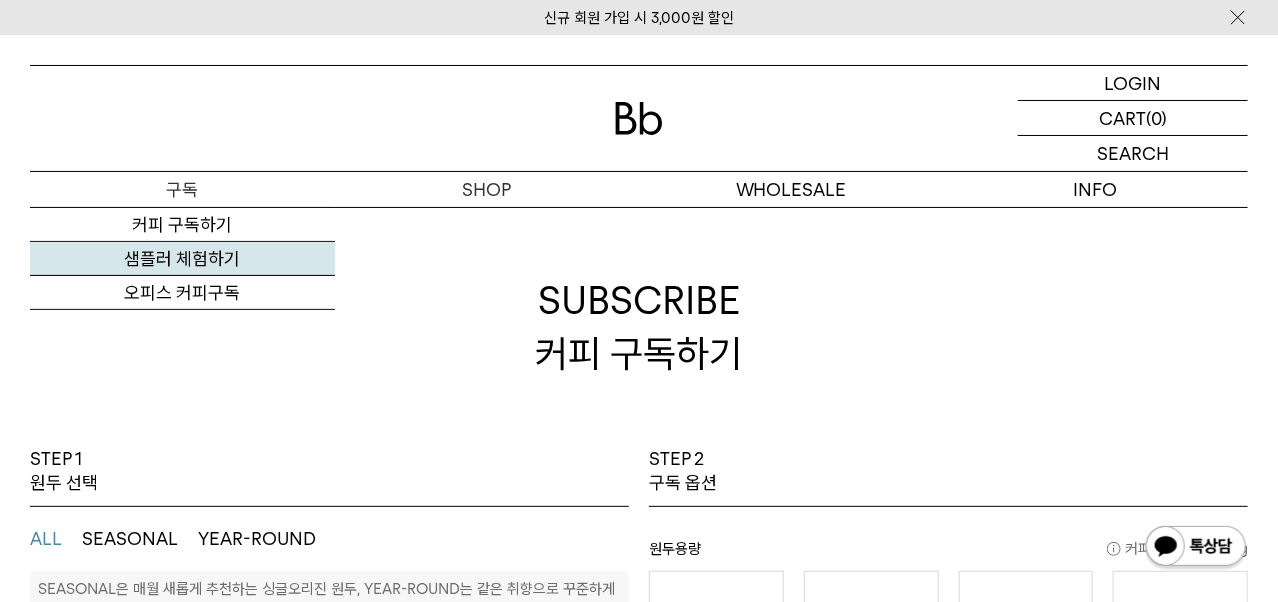 click on "샘플러 체험하기" at bounding box center [182, 259] 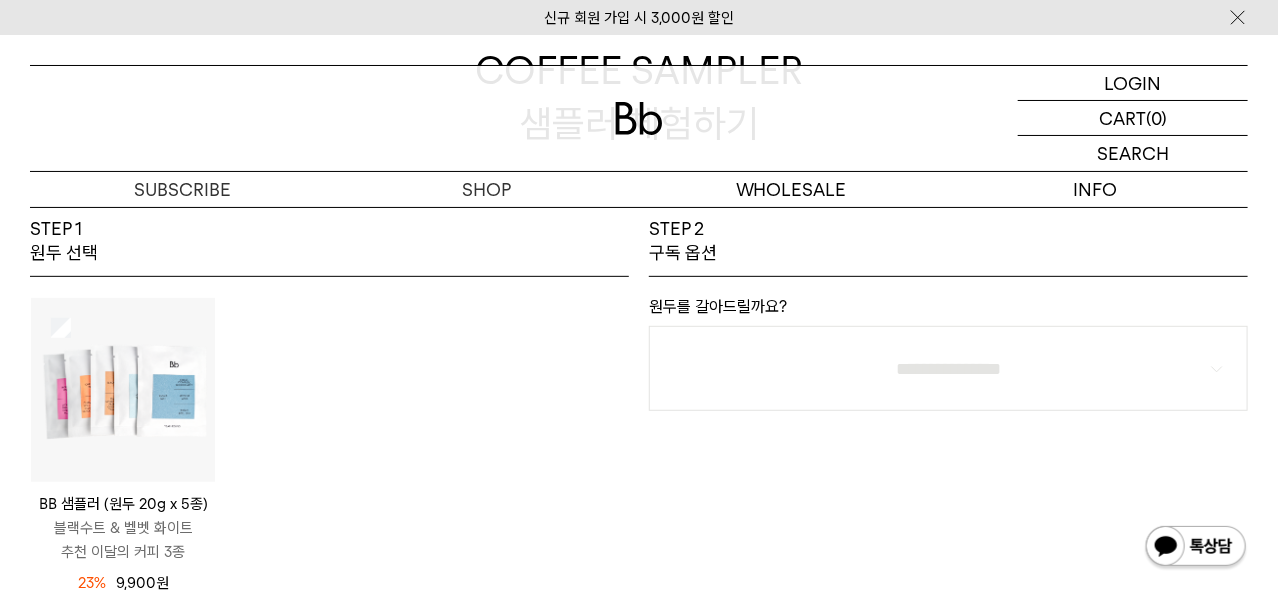 scroll, scrollTop: 0, scrollLeft: 0, axis: both 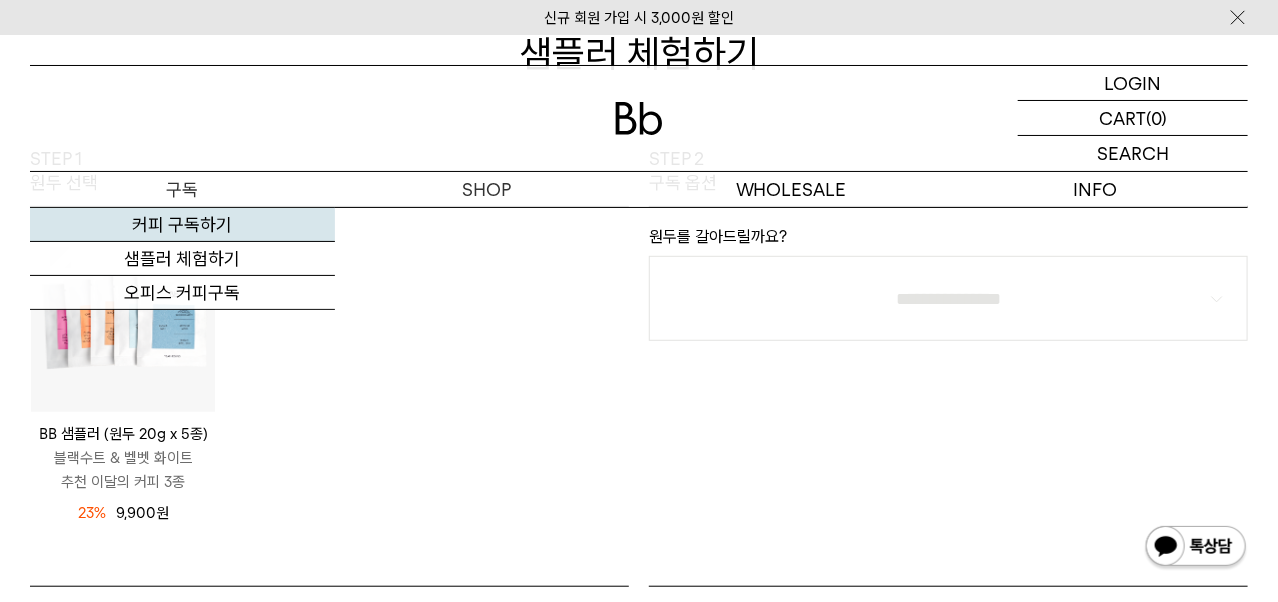 click on "커피 구독하기" at bounding box center (182, 225) 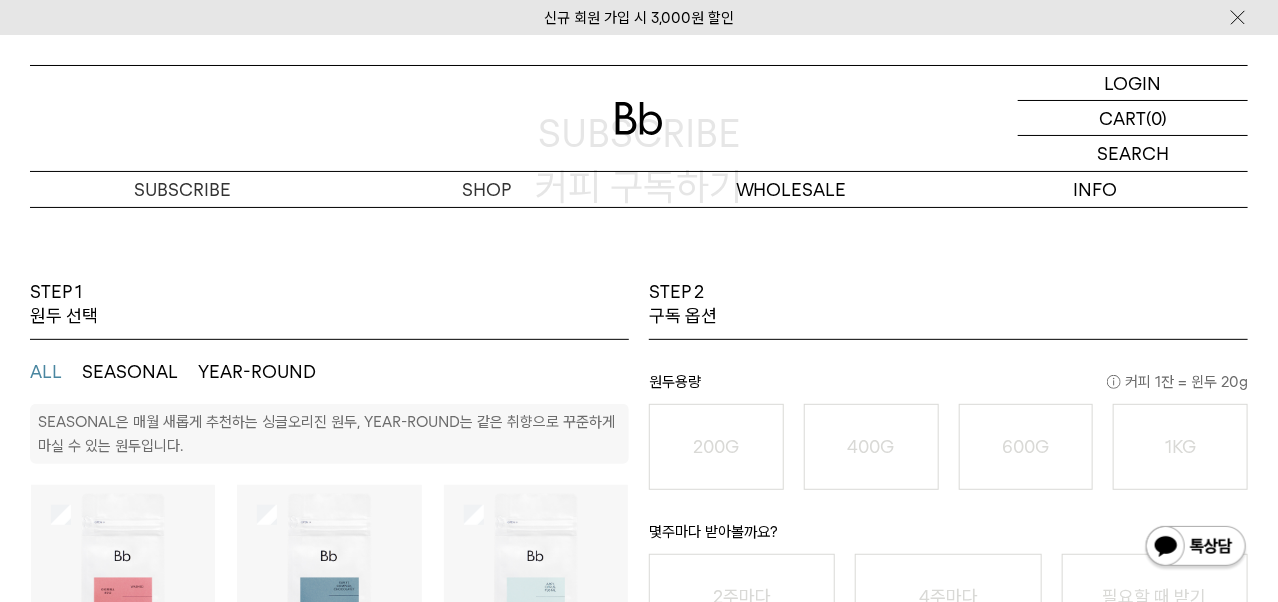 scroll, scrollTop: 0, scrollLeft: 0, axis: both 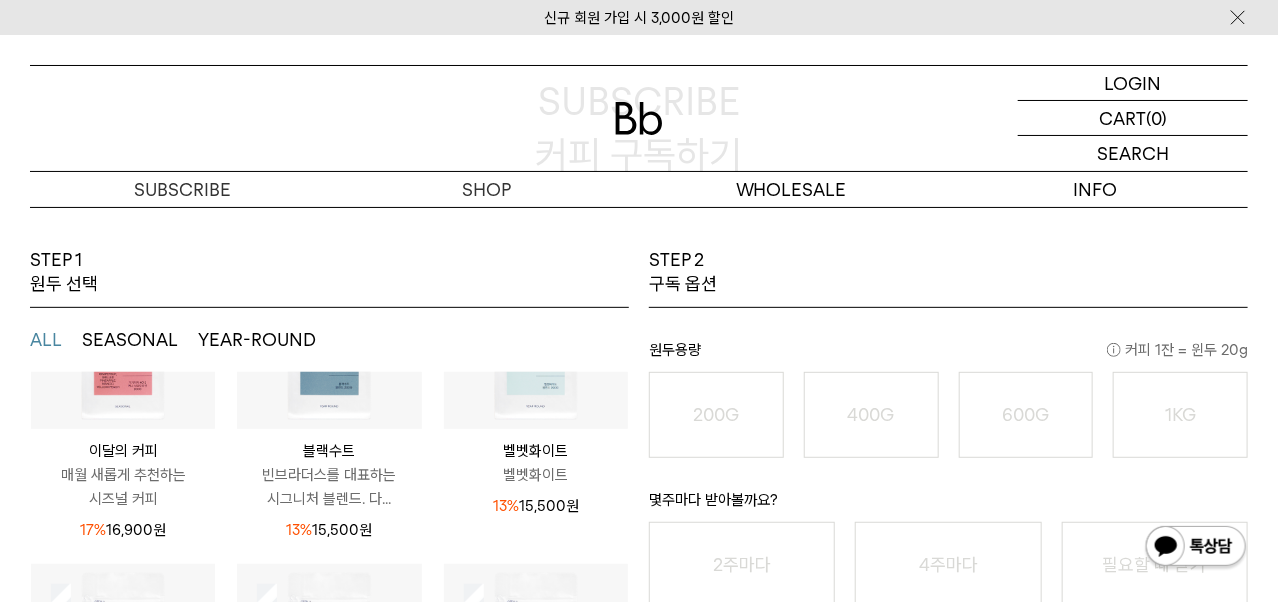 click on "벨벳화이트
벨벳화이트
13%
15,500 원" at bounding box center [536, 473] 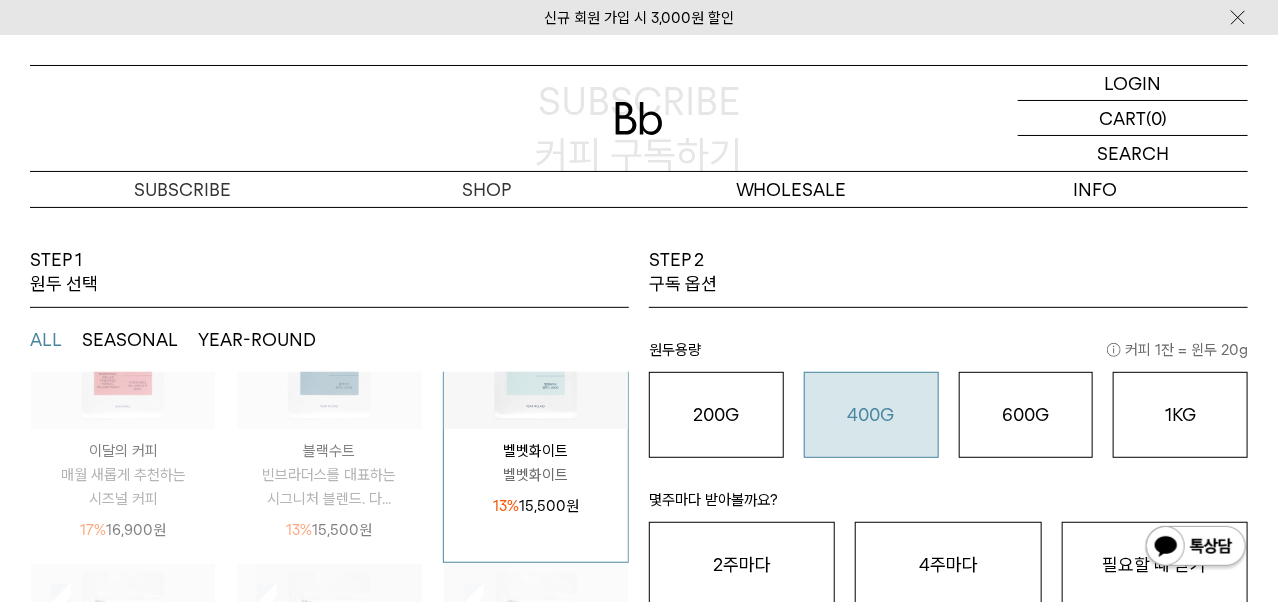 click on "400G
31,000 원" at bounding box center [871, 415] 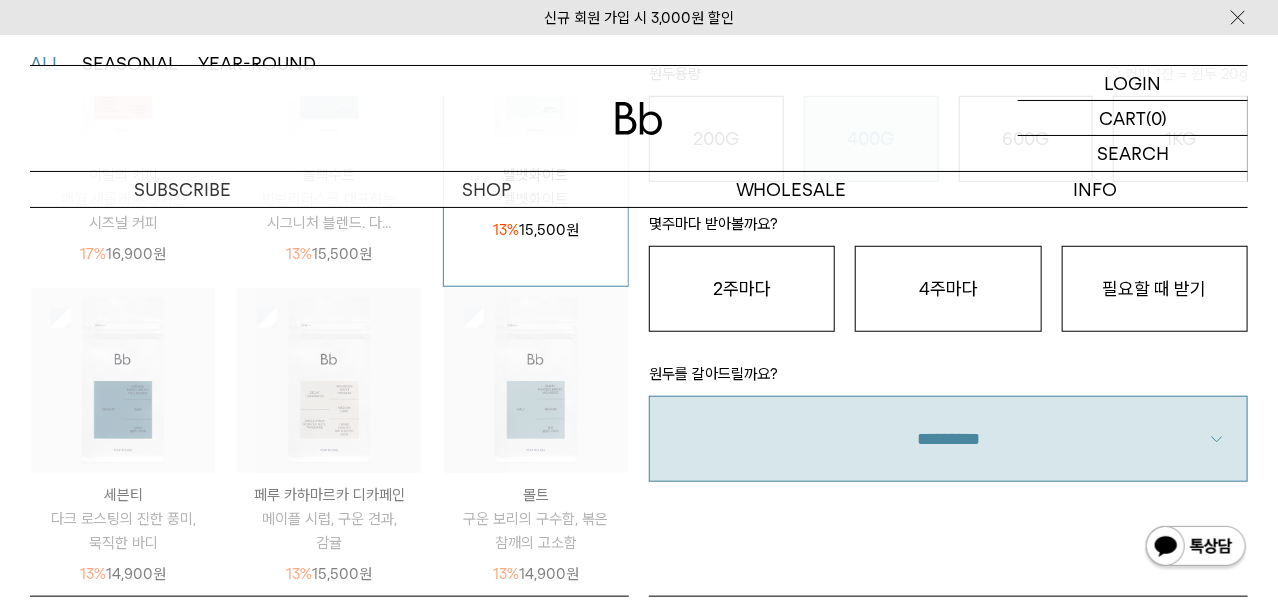 scroll, scrollTop: 500, scrollLeft: 0, axis: vertical 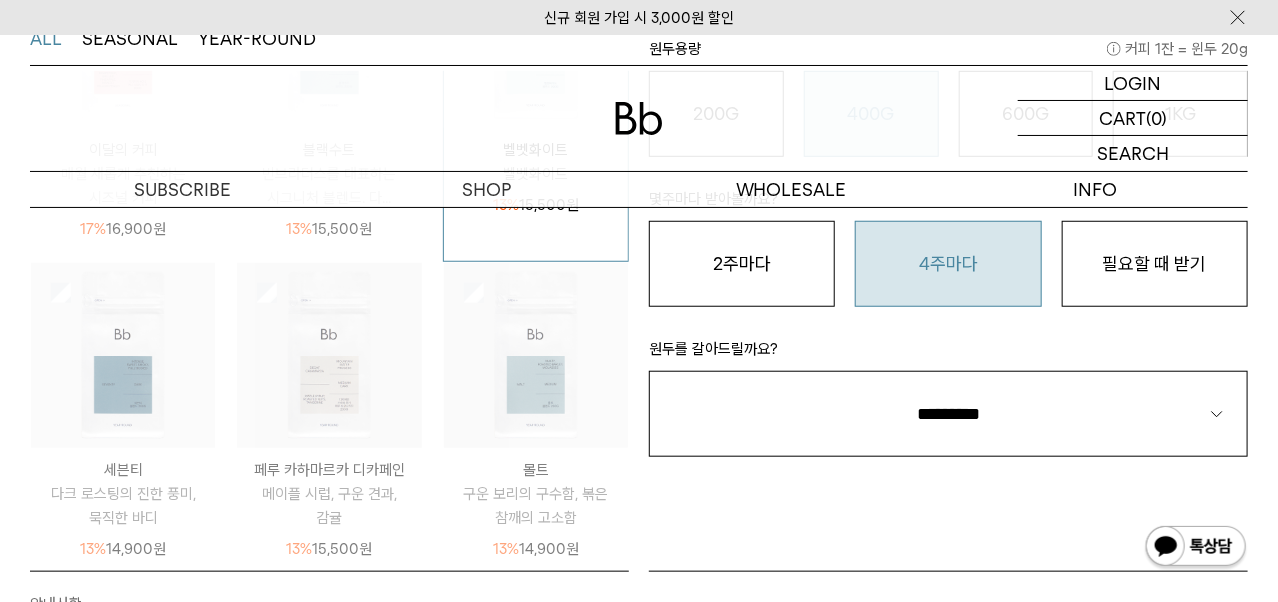 click on "4주마다" at bounding box center (948, 264) 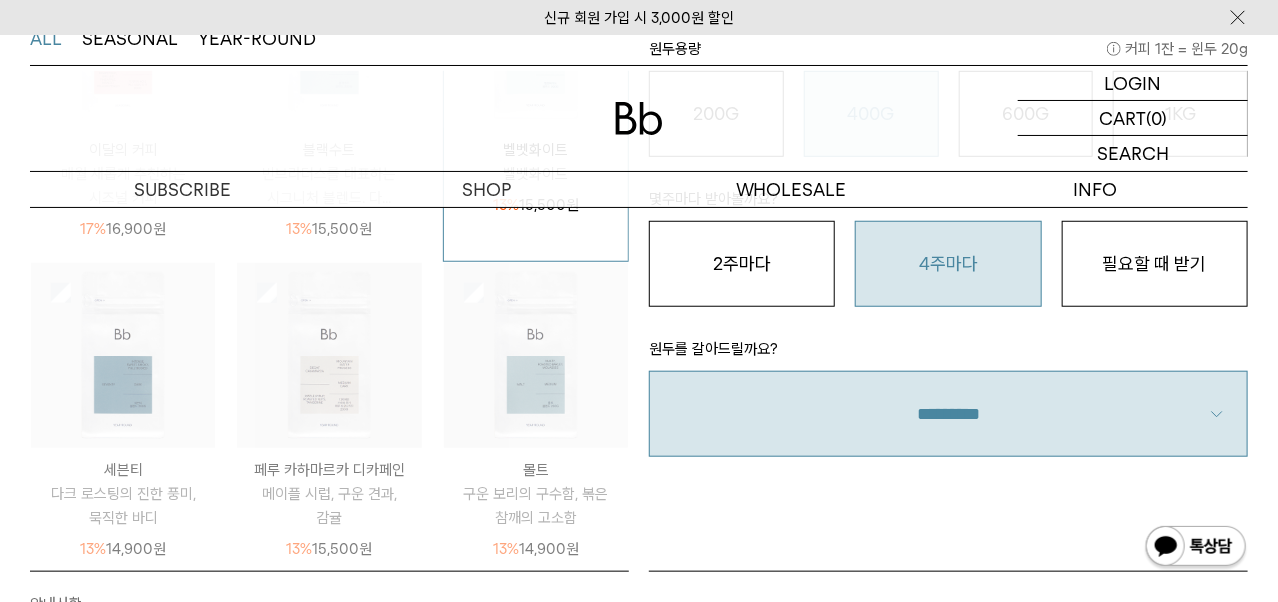 click on "**********" at bounding box center (948, 414) 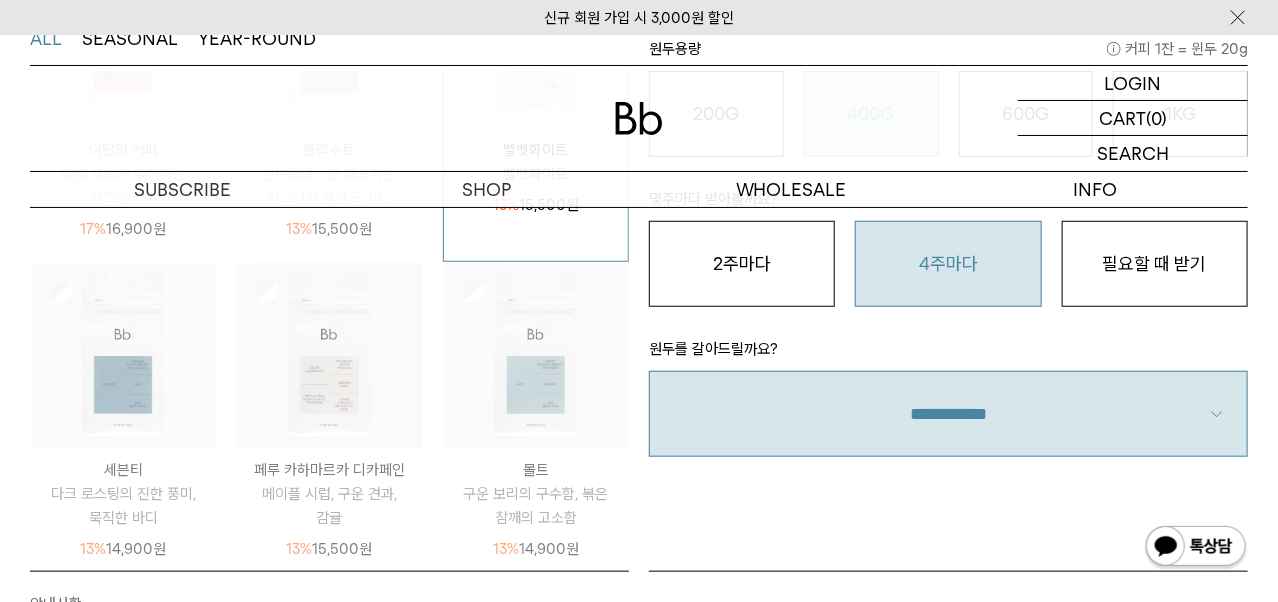 click on "**********" at bounding box center [948, 414] 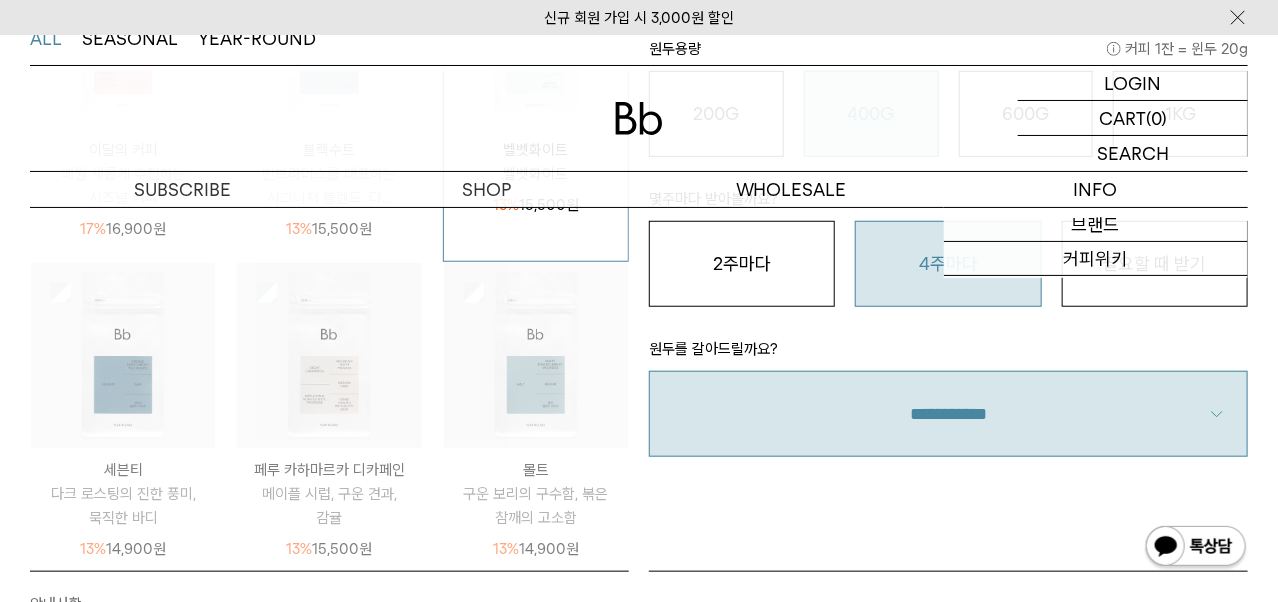 click on "**********" at bounding box center [948, 414] 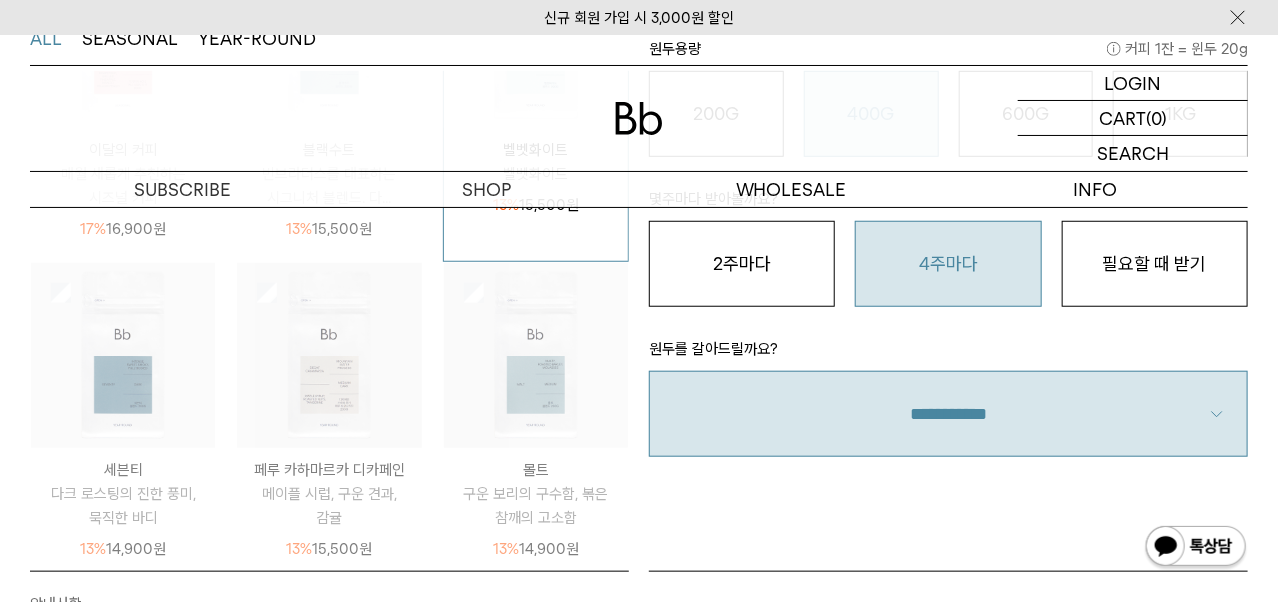 select on "**" 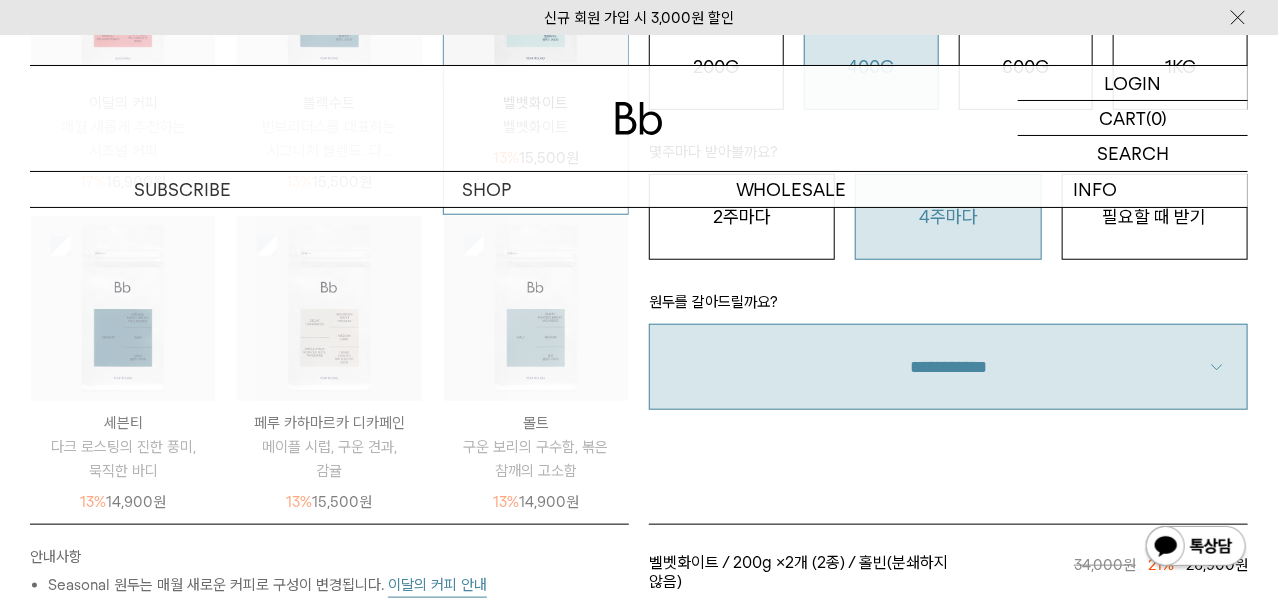 scroll, scrollTop: 900, scrollLeft: 0, axis: vertical 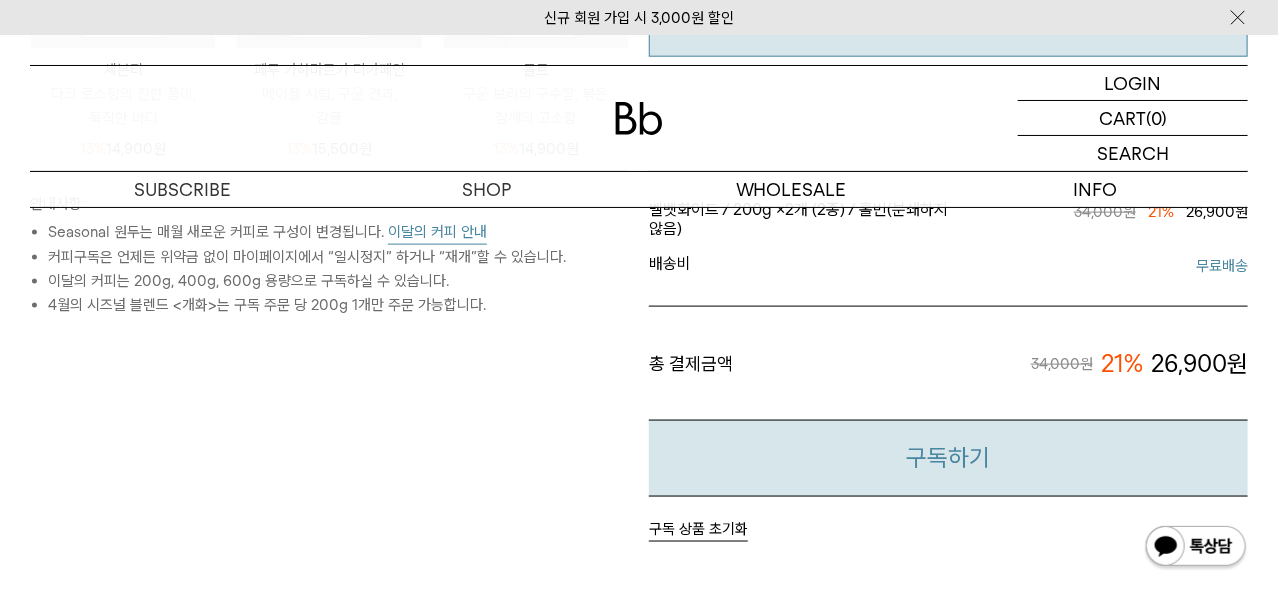 click on "구독하기" at bounding box center (948, 458) 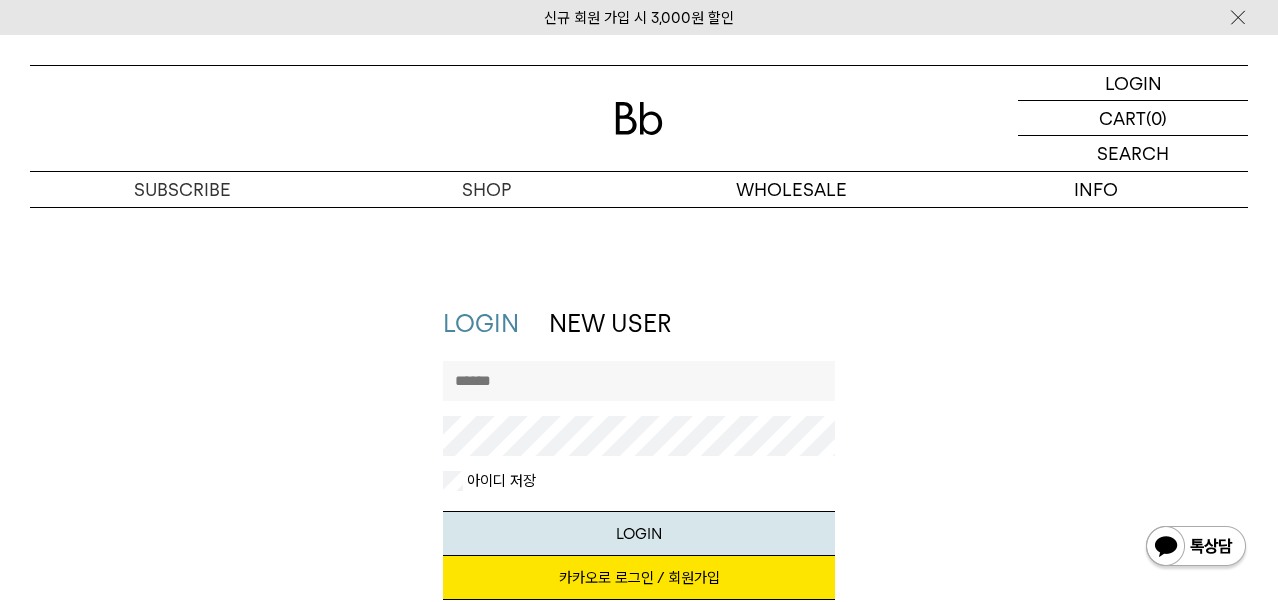 scroll, scrollTop: 0, scrollLeft: 0, axis: both 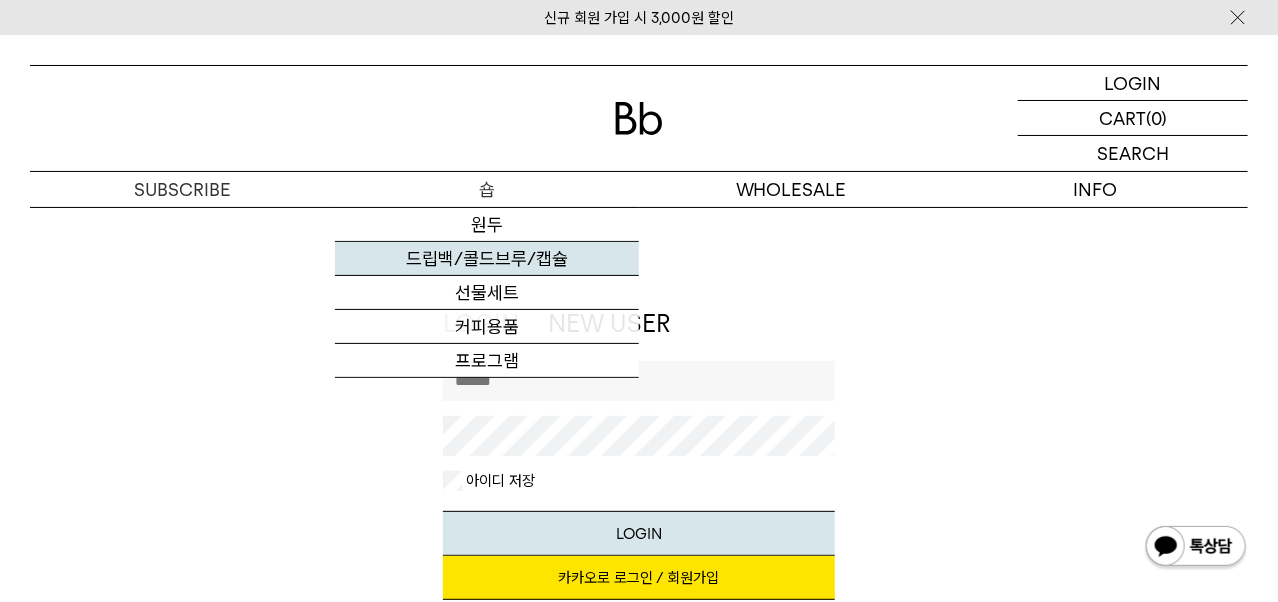 click on "드립백/콜드브루/캡슐" at bounding box center [487, 259] 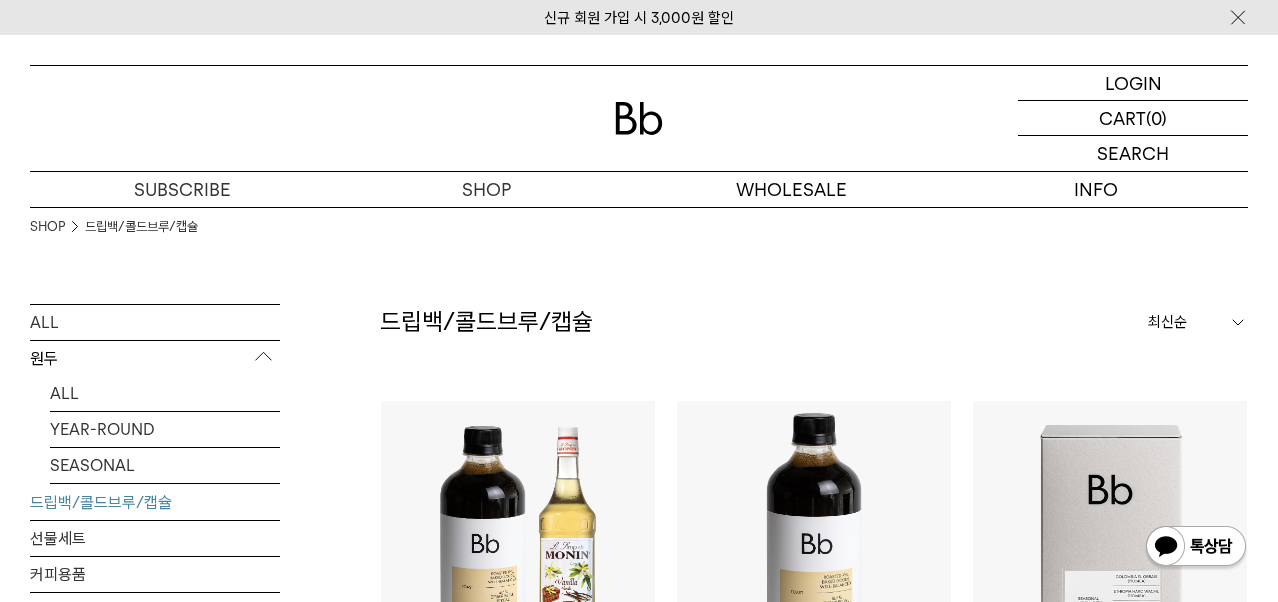 scroll, scrollTop: 0, scrollLeft: 0, axis: both 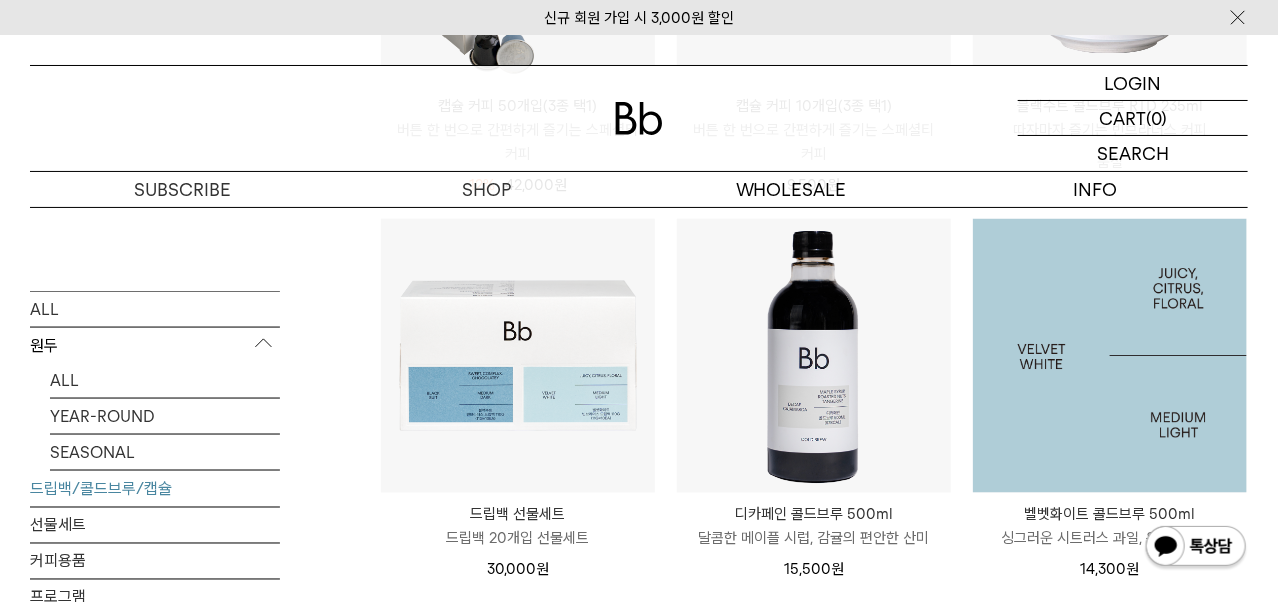 click at bounding box center [1110, 356] 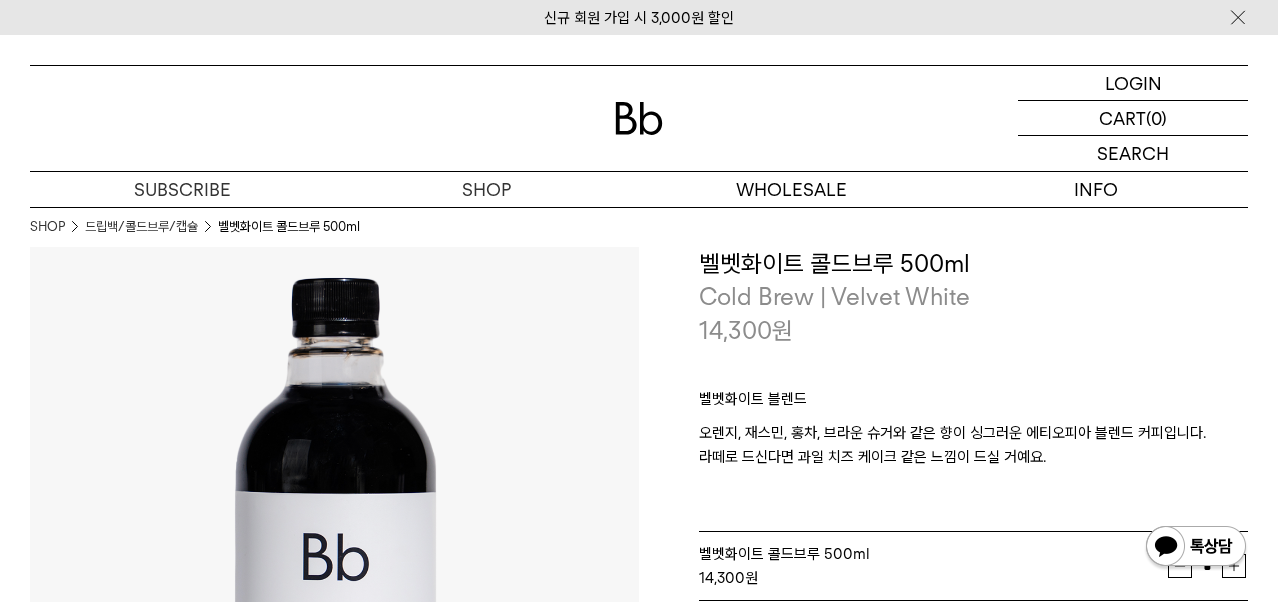 scroll, scrollTop: 0, scrollLeft: 0, axis: both 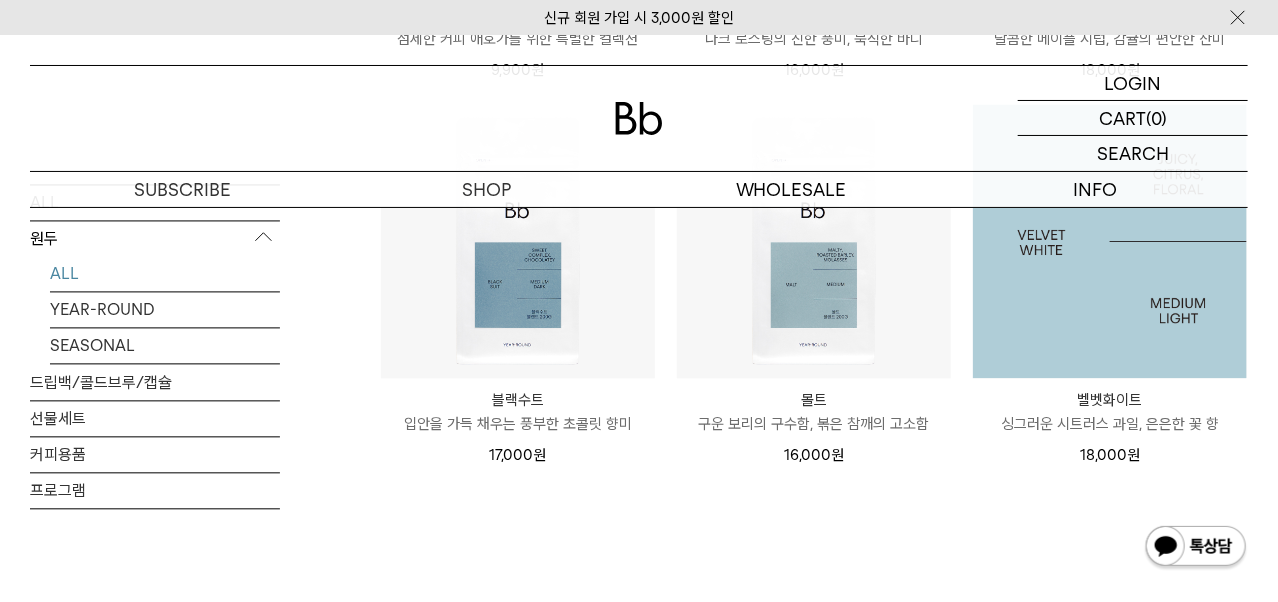 click at bounding box center [1110, 241] 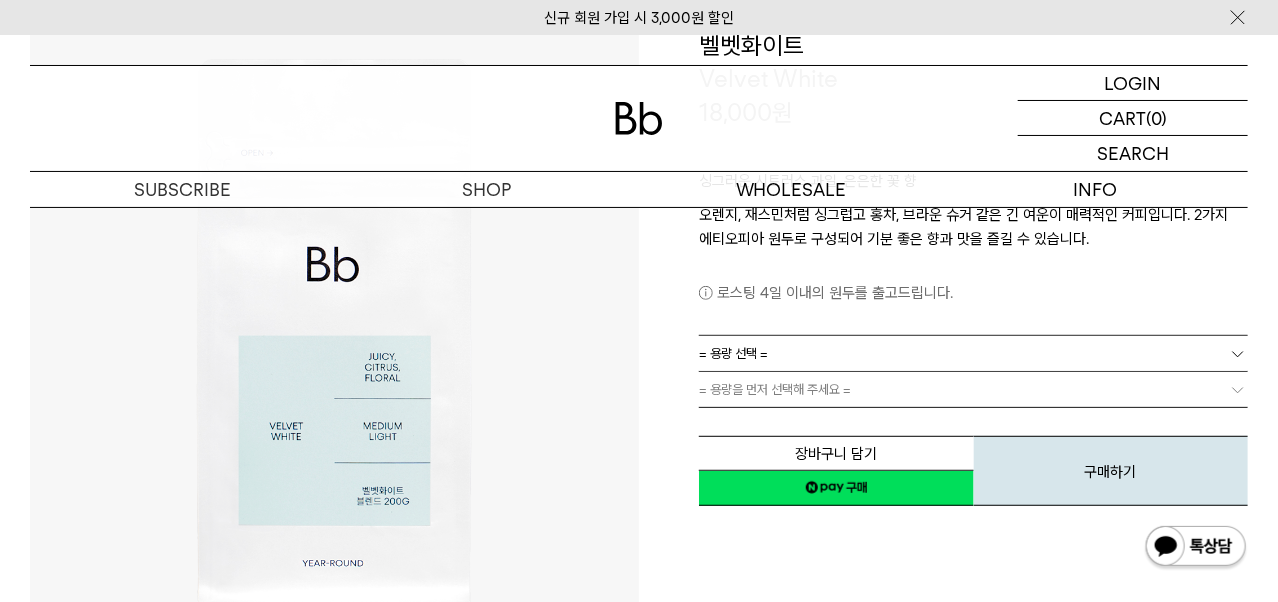 scroll, scrollTop: 300, scrollLeft: 0, axis: vertical 